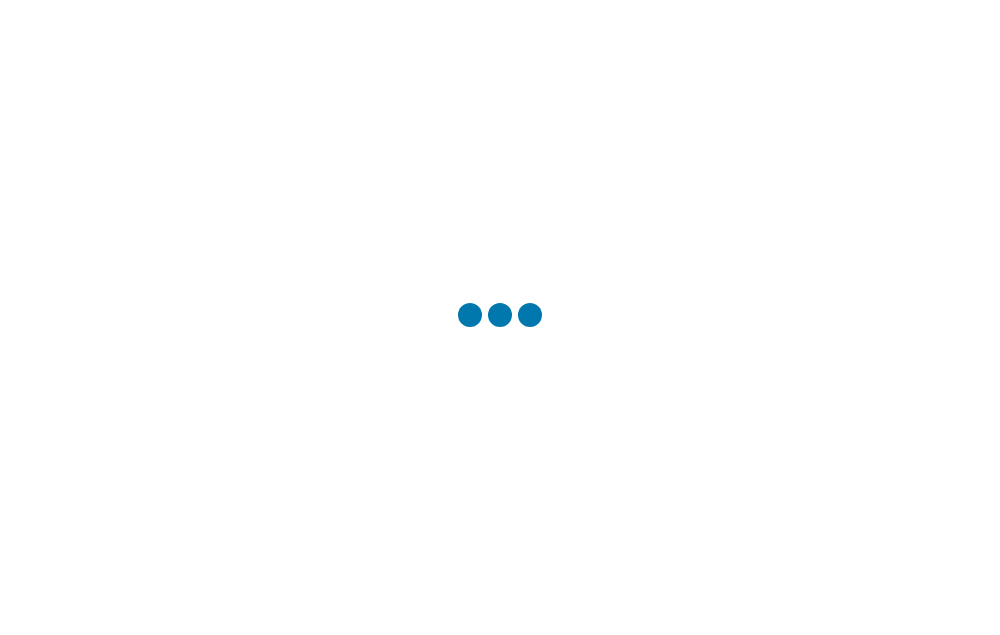 scroll, scrollTop: 0, scrollLeft: 0, axis: both 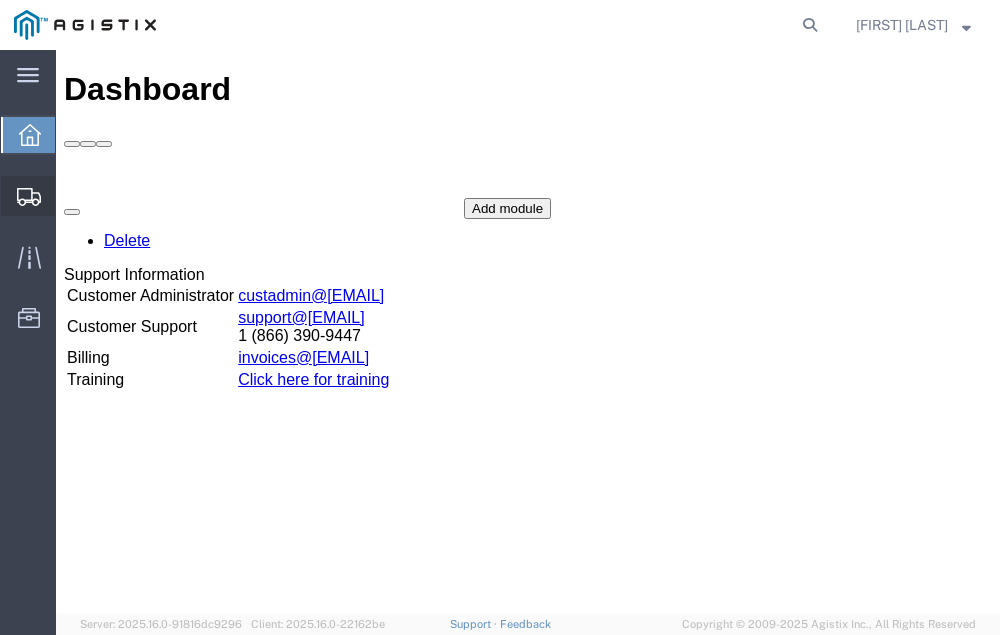 click on "Shipment Manager" 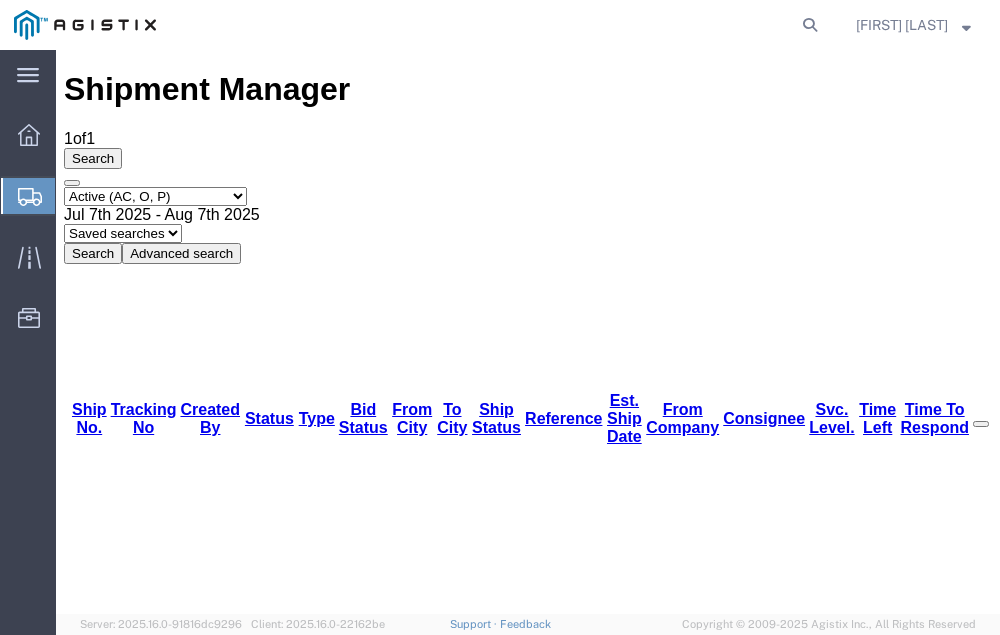 click on "56428791" at bounding box center (119, 1237) 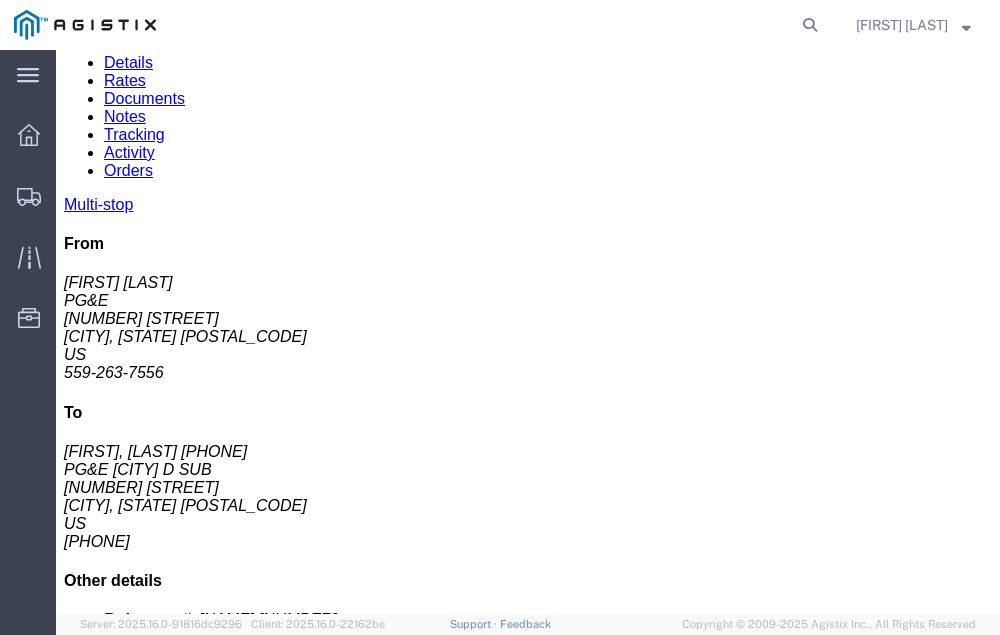 scroll, scrollTop: 132, scrollLeft: 0, axis: vertical 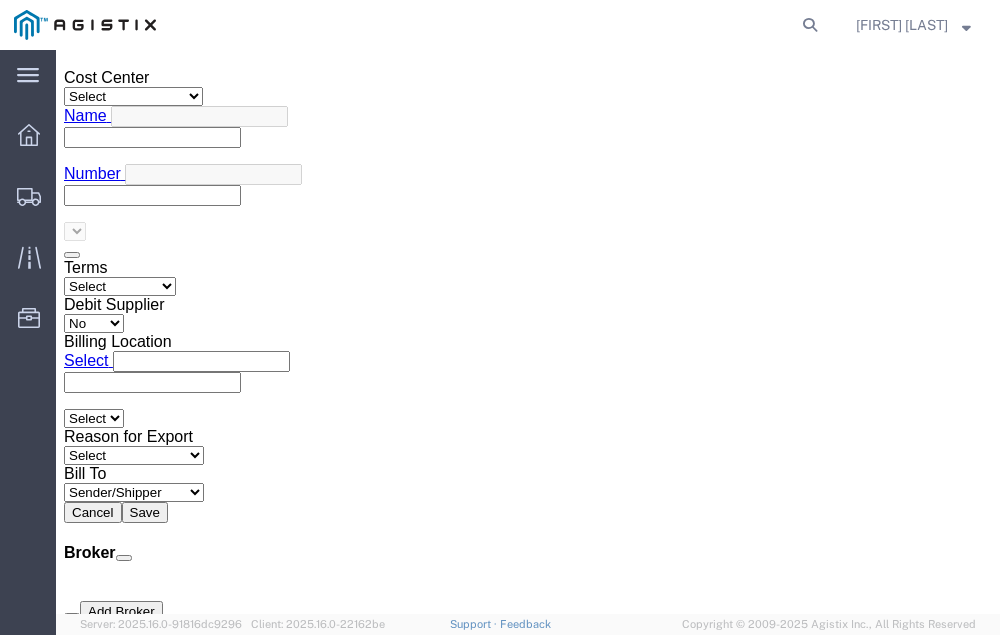 click on "Confirm" 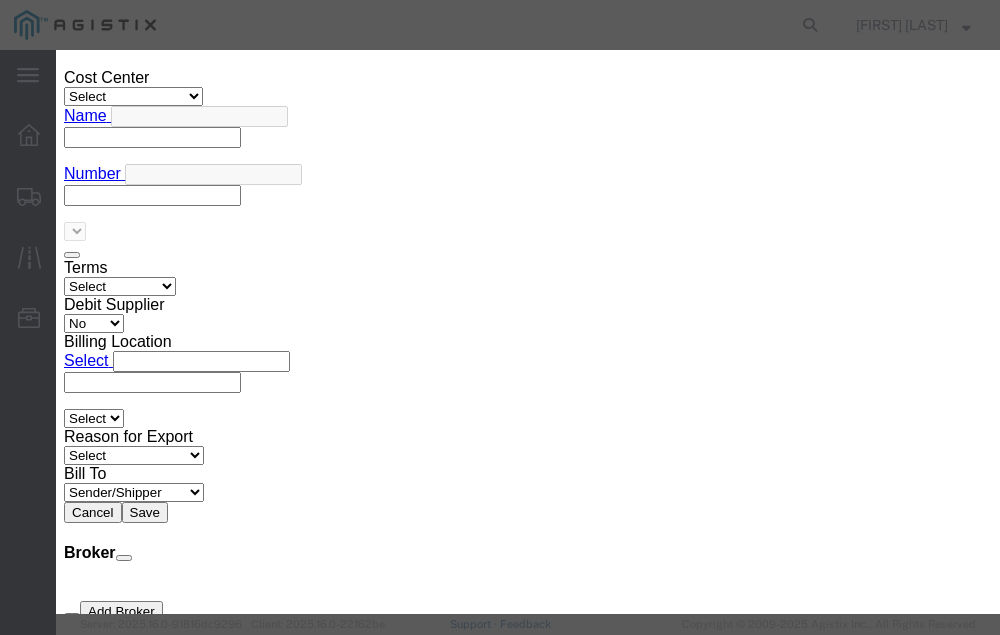 click 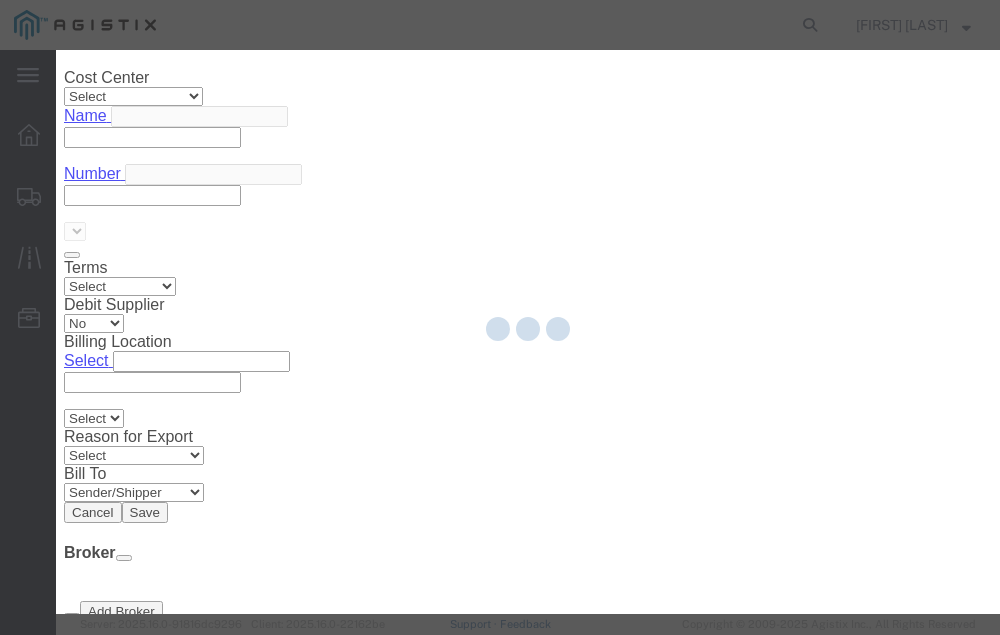 type on "[FIRST] [LAST]" 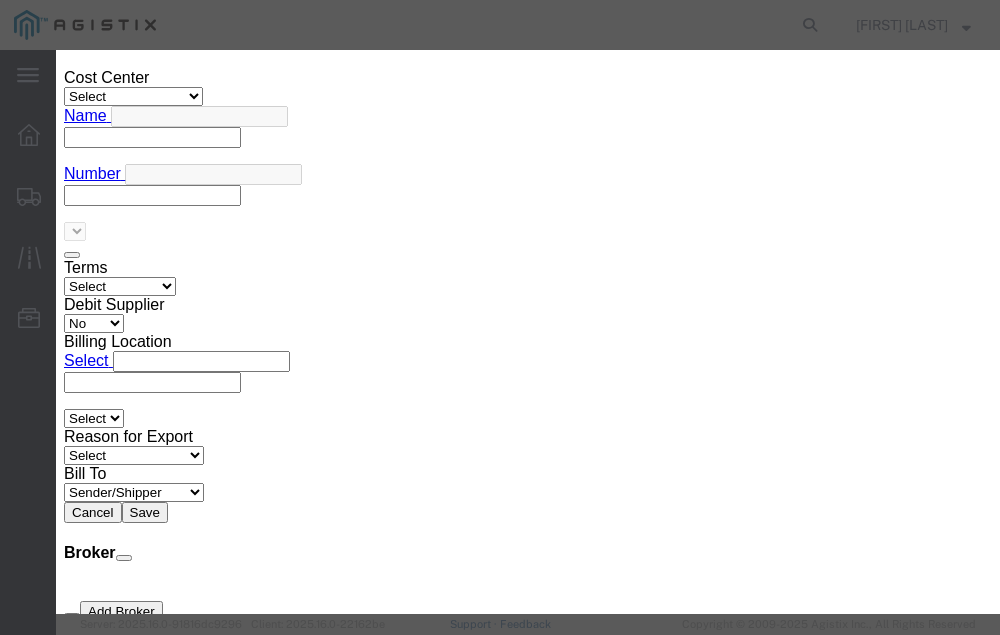 click 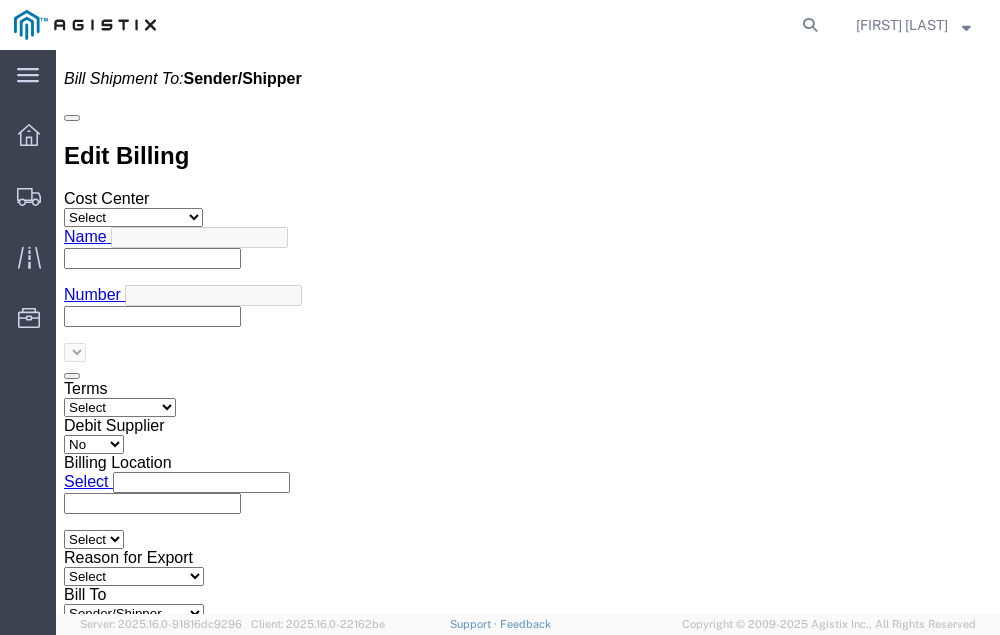 scroll, scrollTop: 7031, scrollLeft: 0, axis: vertical 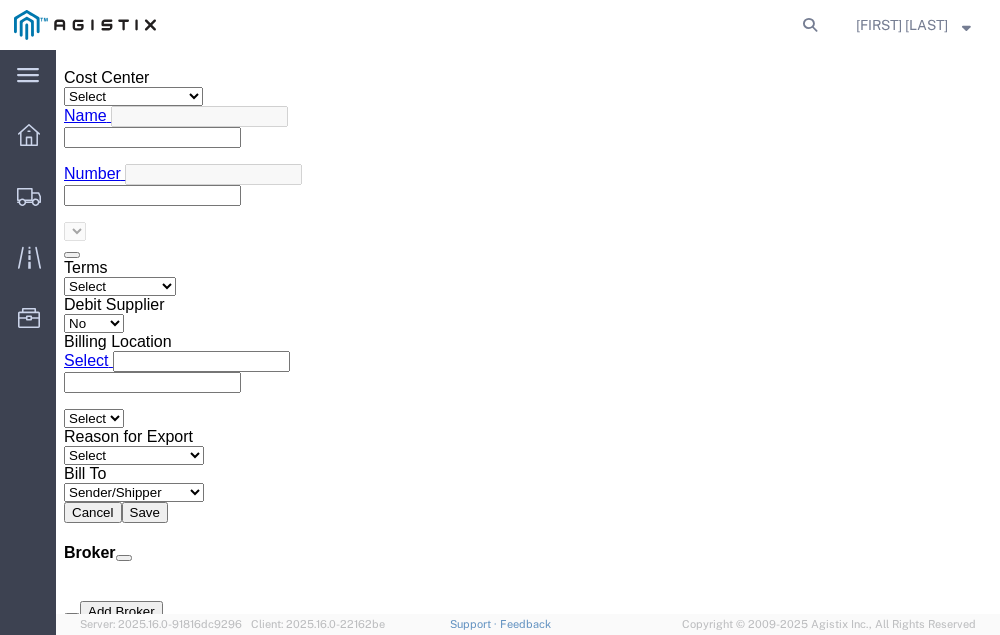 click on "Confirm" 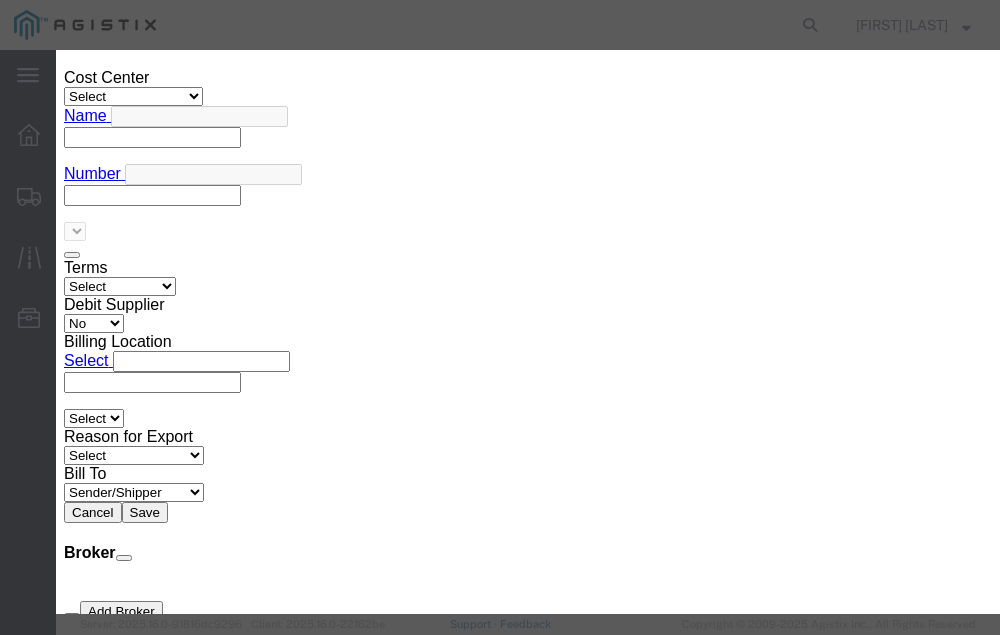 click 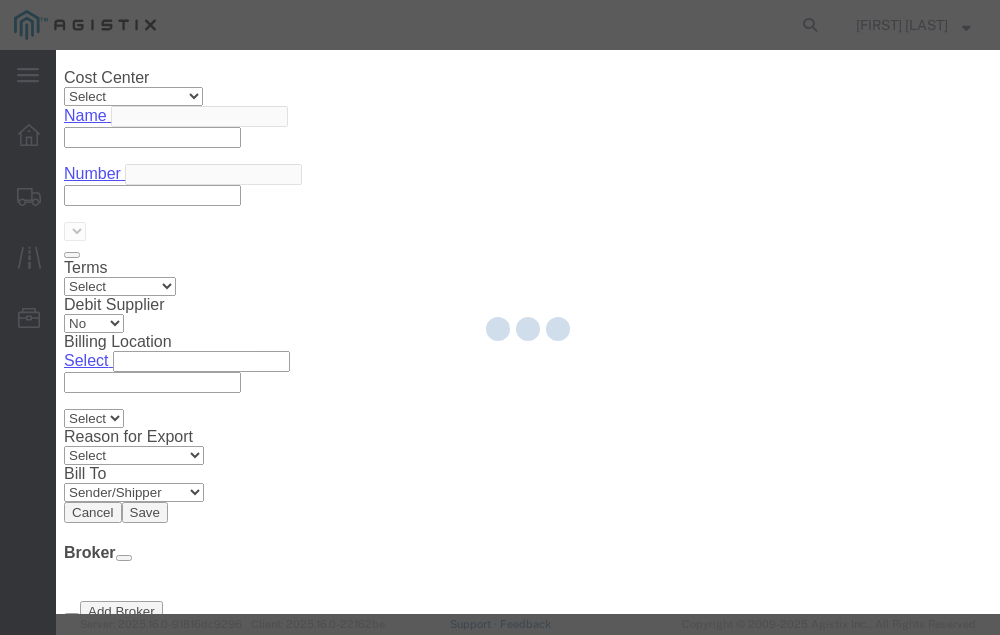 type on "[FIRST] [LAST]" 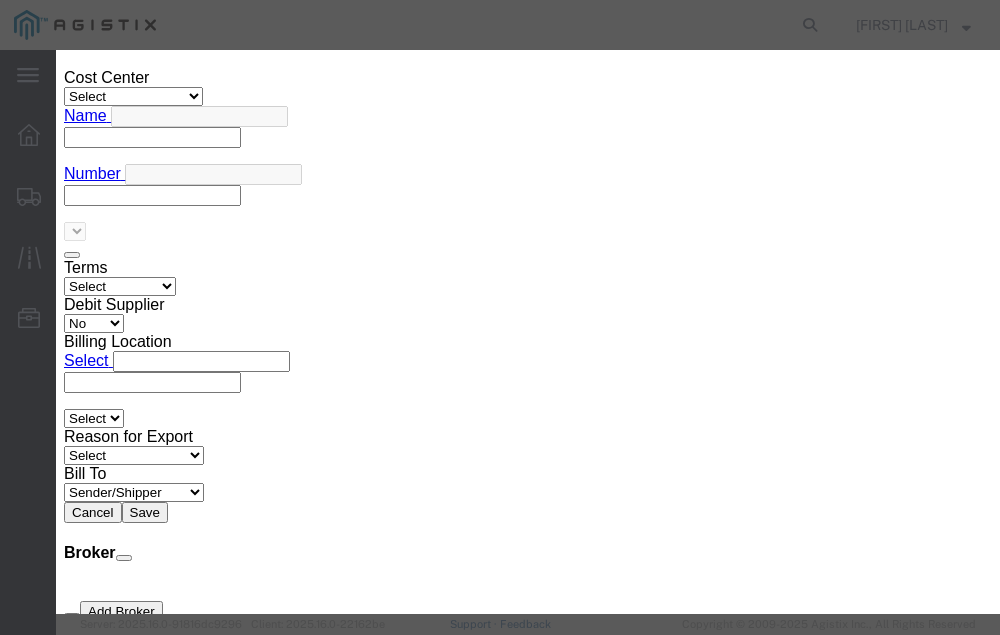 click 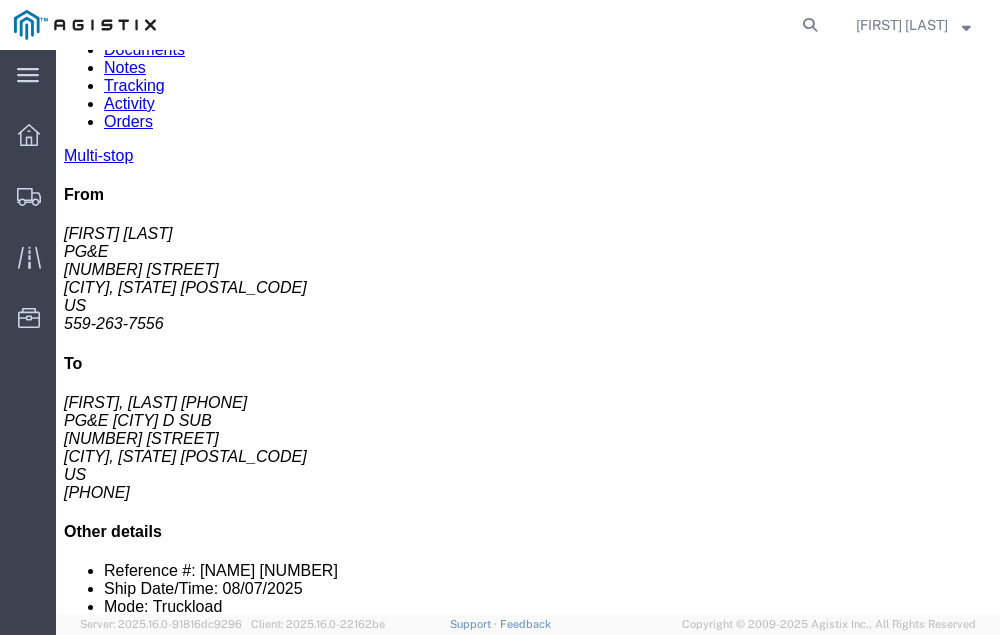 scroll, scrollTop: 0, scrollLeft: 0, axis: both 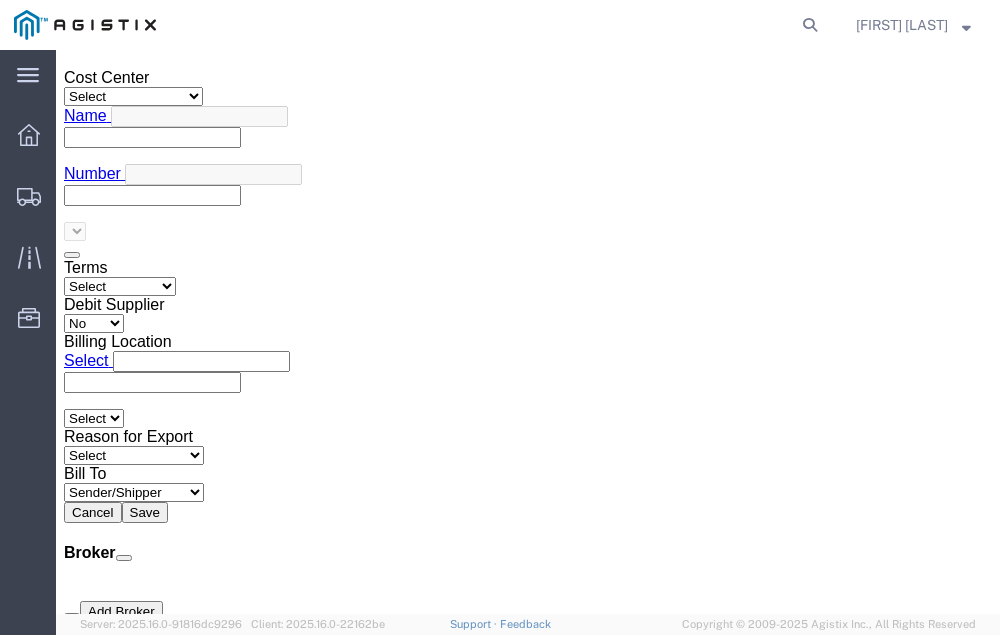 click on "Confirm" 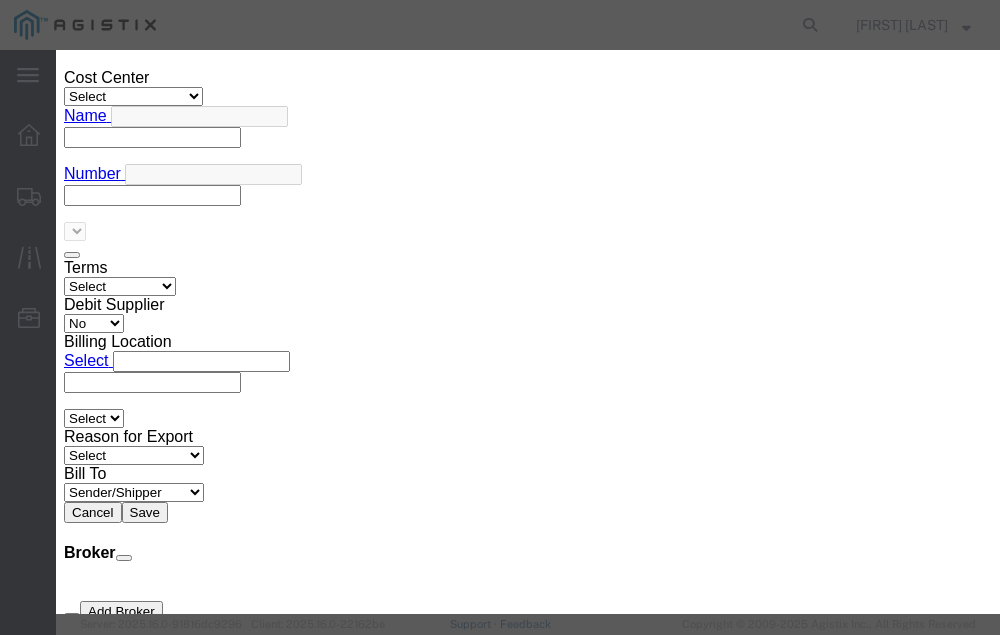 click 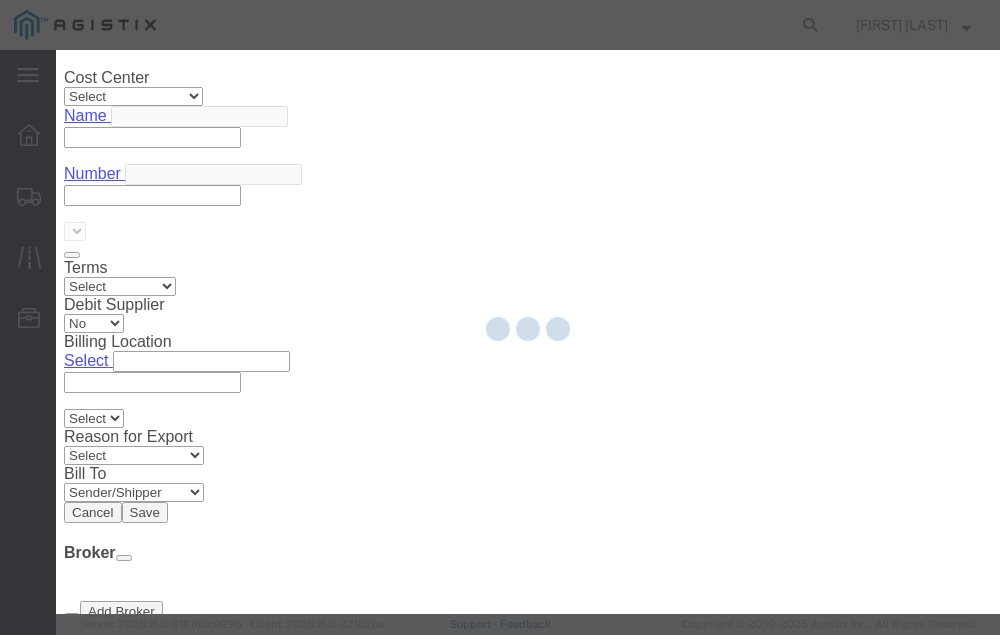 type on "[FIRST] [LAST]" 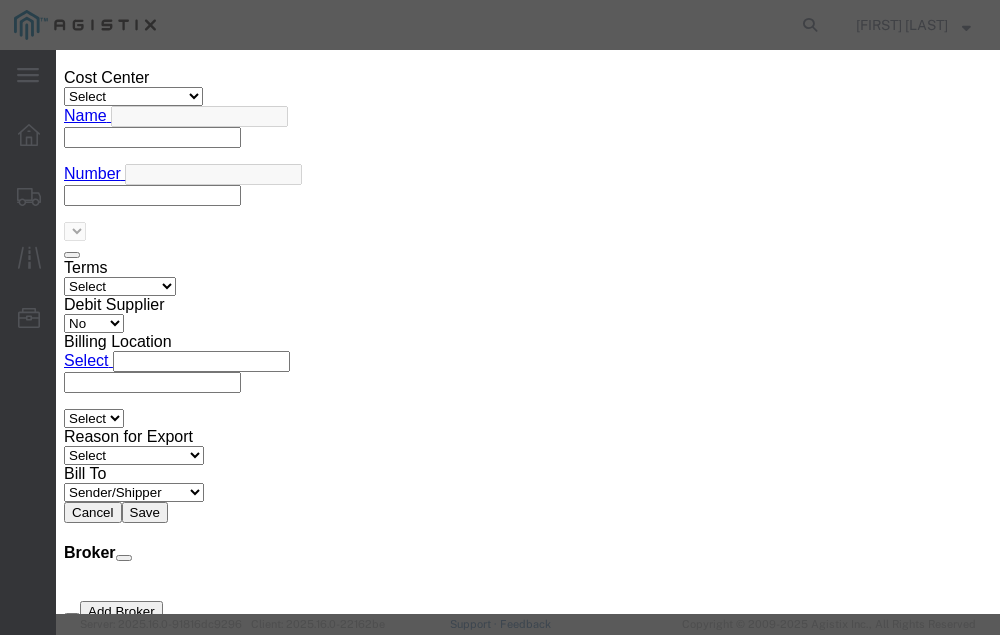 click 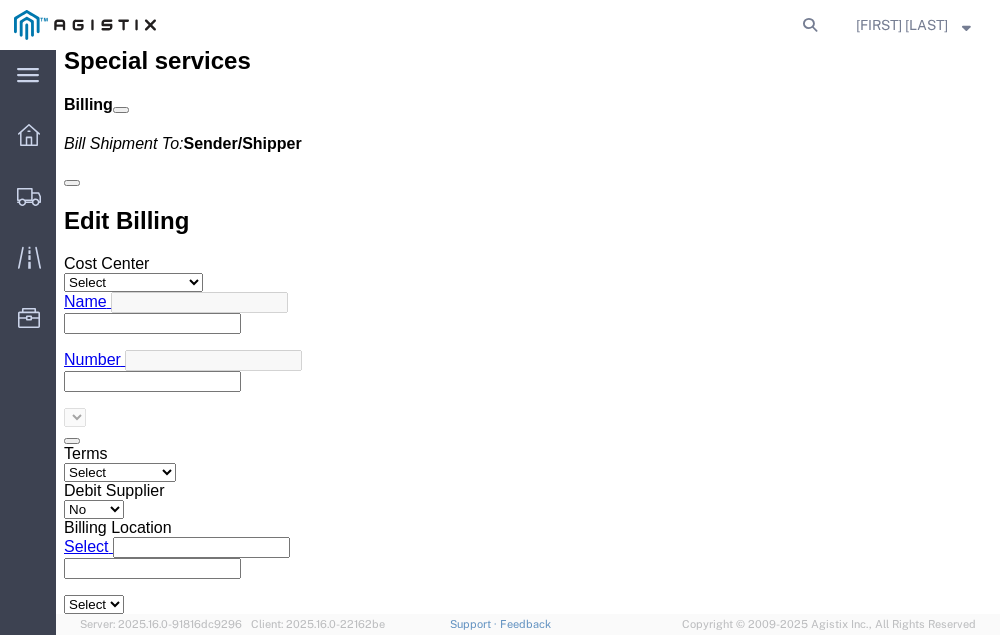 scroll, scrollTop: 7031, scrollLeft: 0, axis: vertical 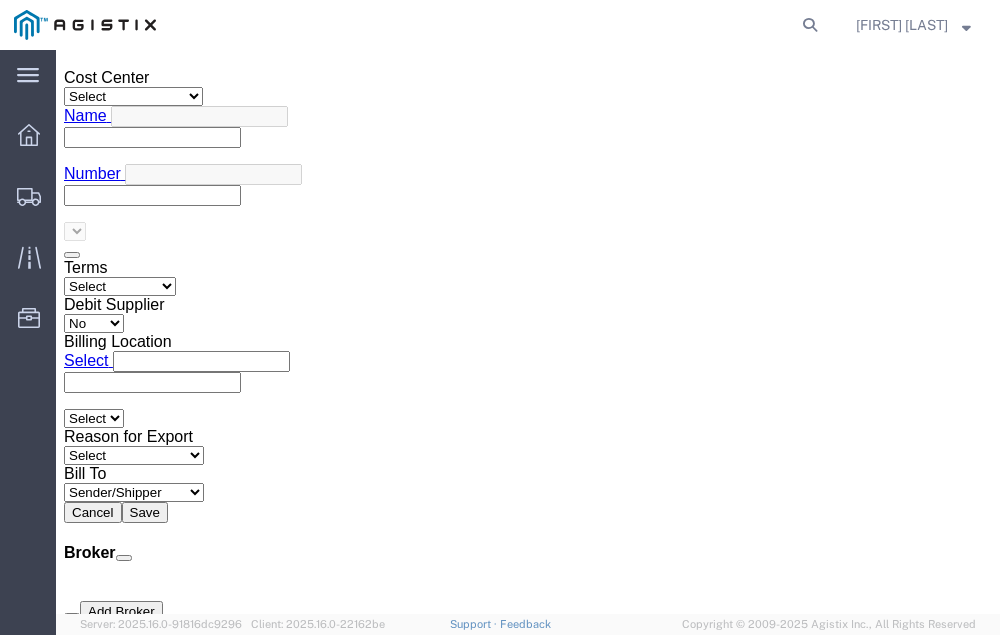 click on "Confirm" 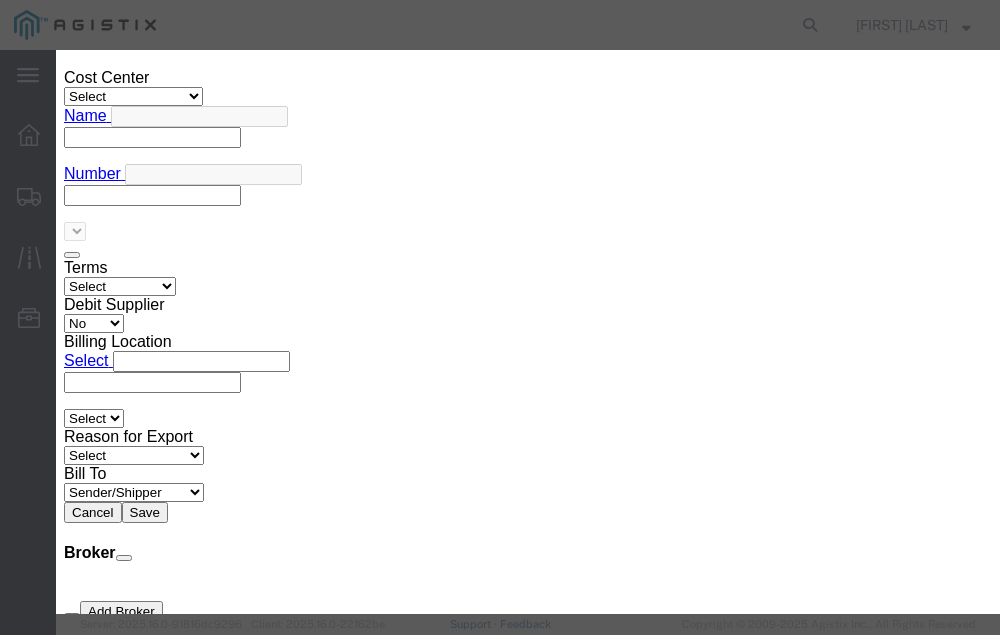 click 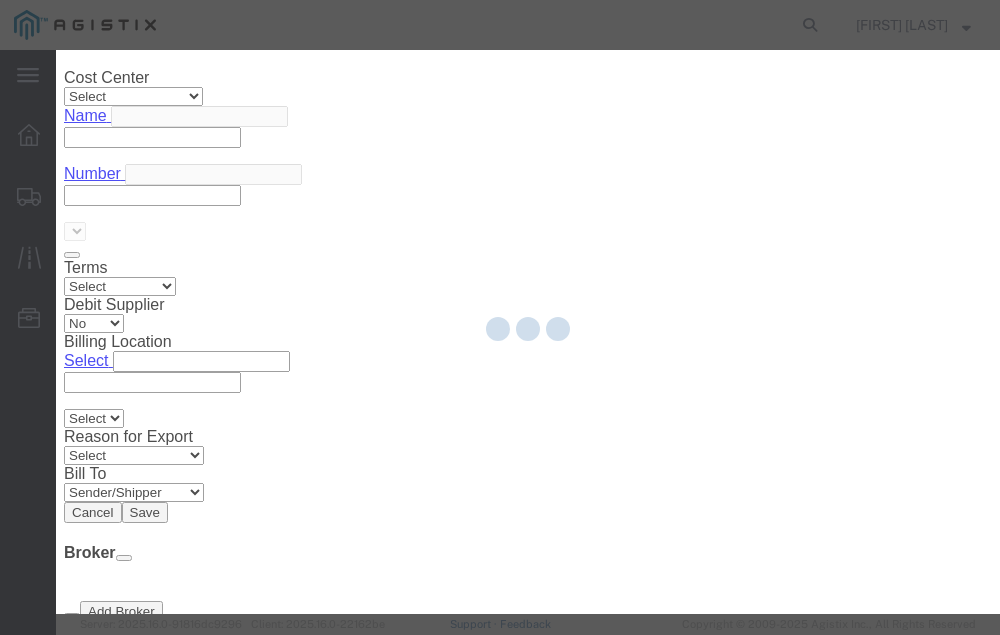 type on "[FIRST] [LAST]" 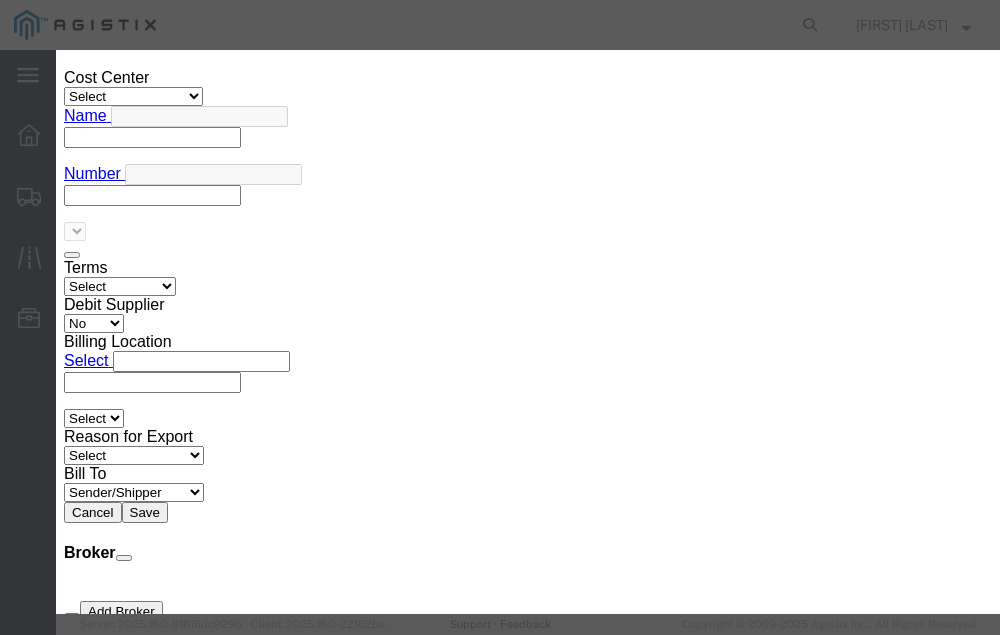 click 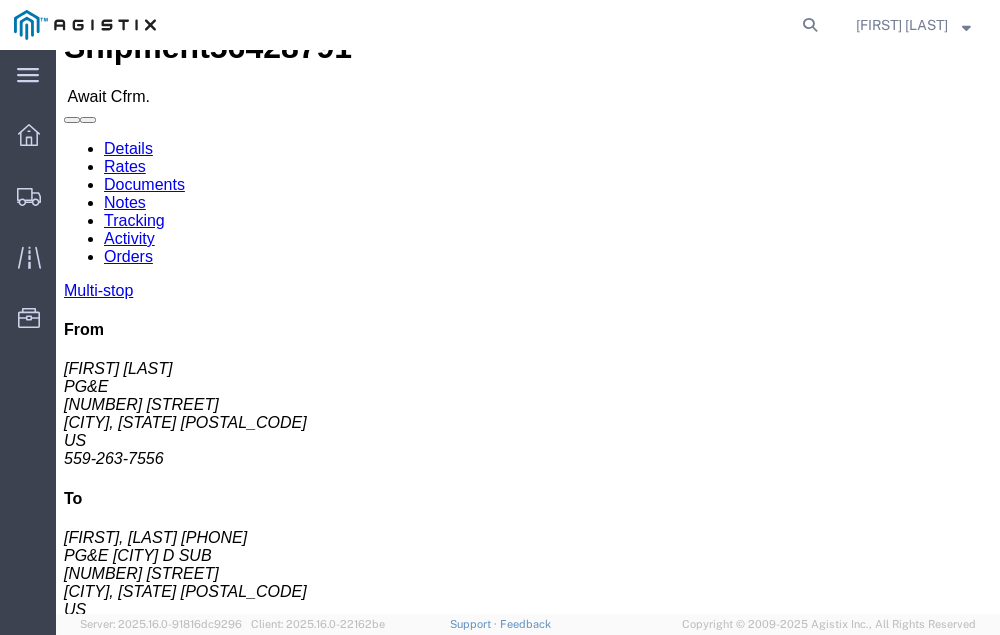 scroll, scrollTop: 0, scrollLeft: 0, axis: both 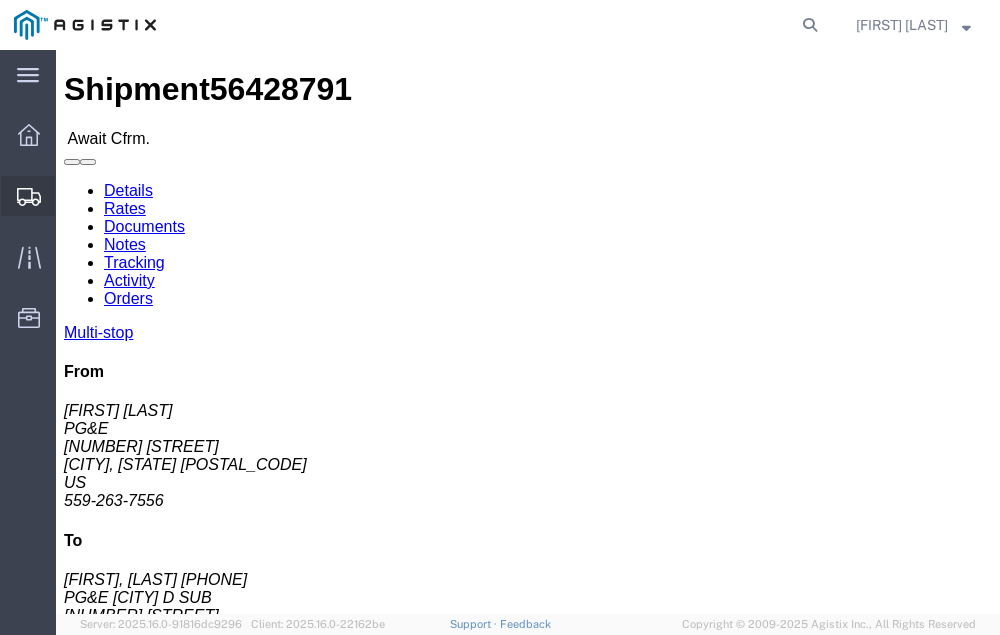 click on "Shipment Manager" 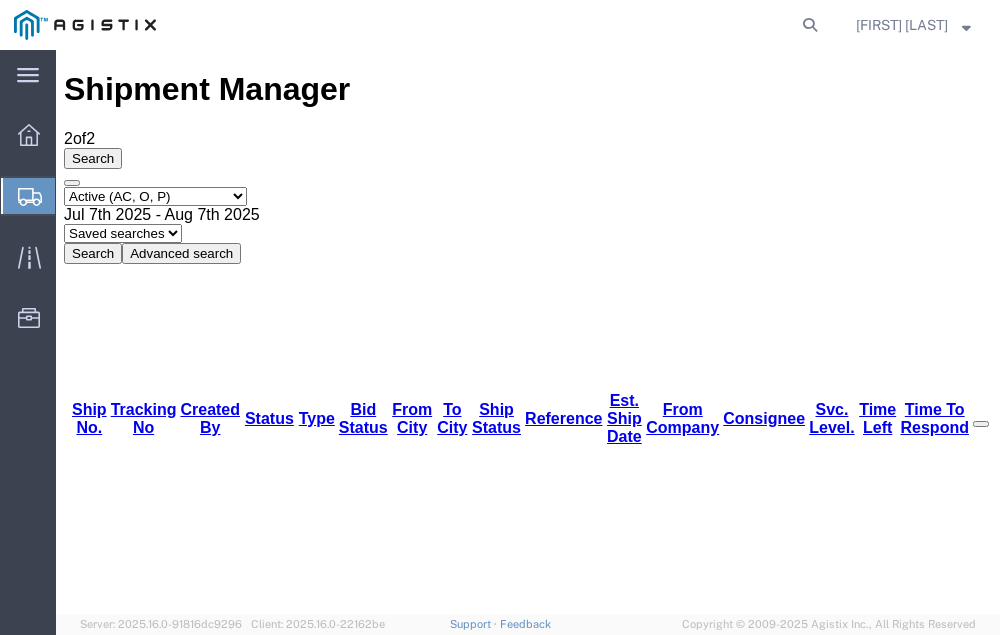 click on "56429627" at bounding box center (119, 1237) 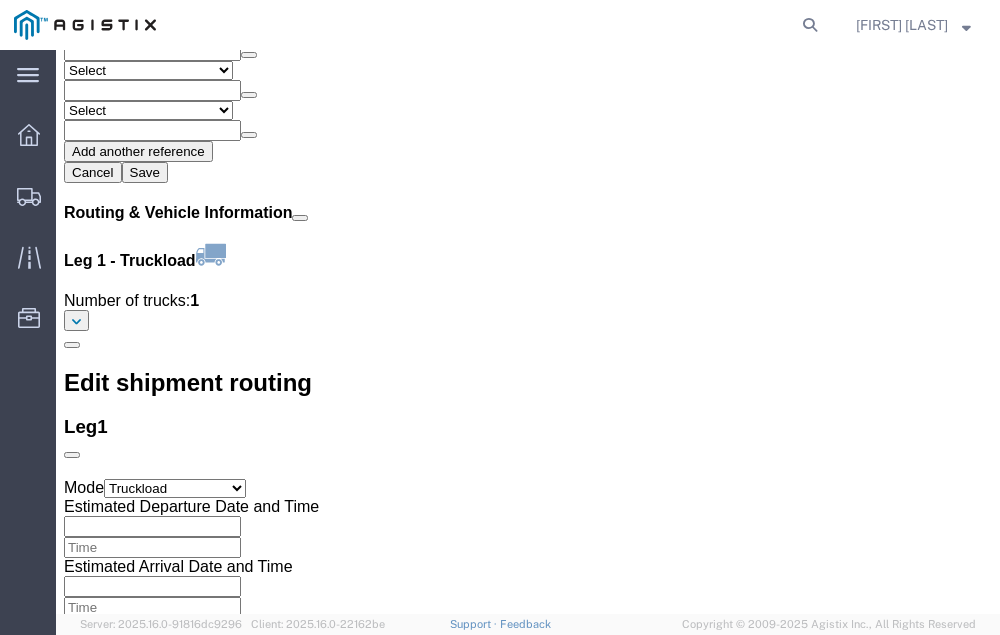 scroll, scrollTop: 2298, scrollLeft: 0, axis: vertical 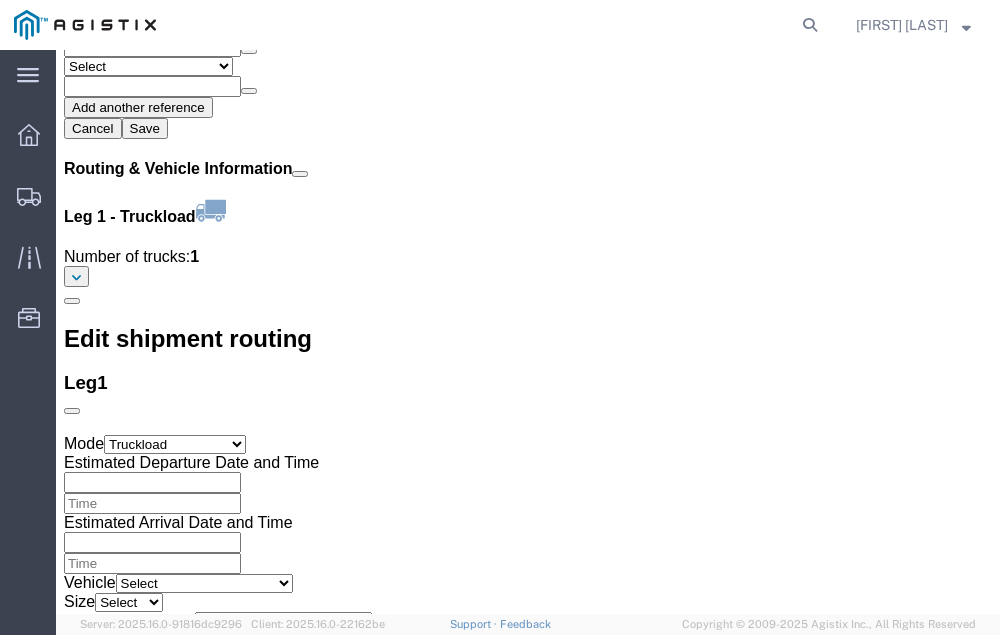click on "Confirm" 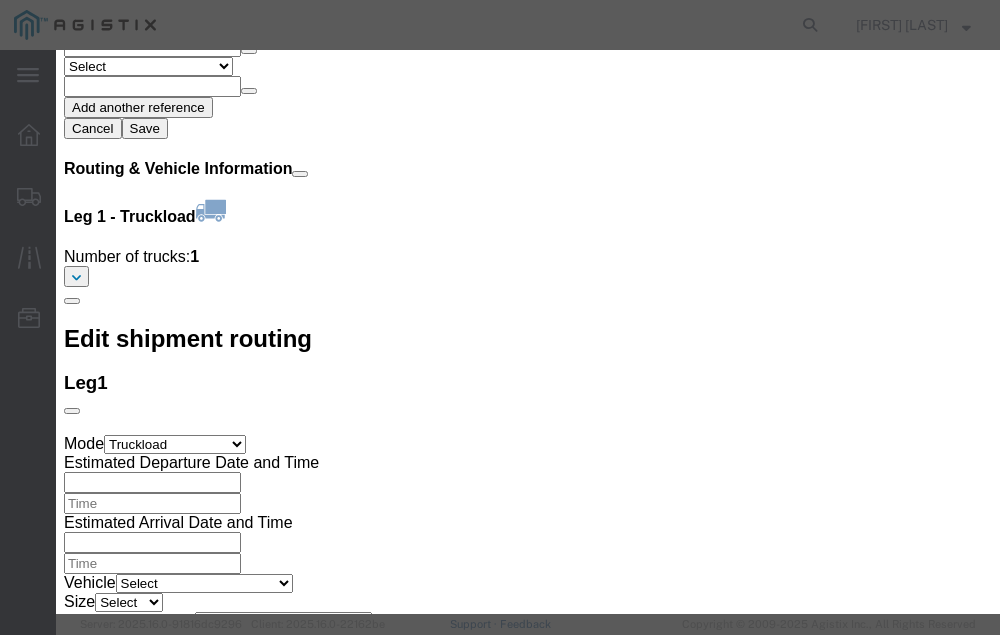 click 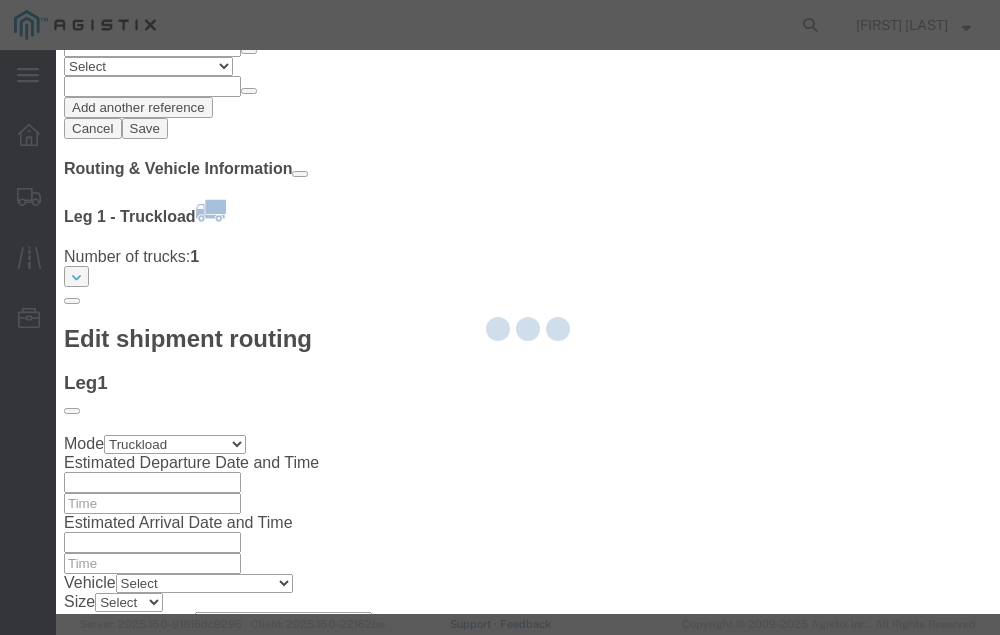 type on "[FIRST] [LAST]" 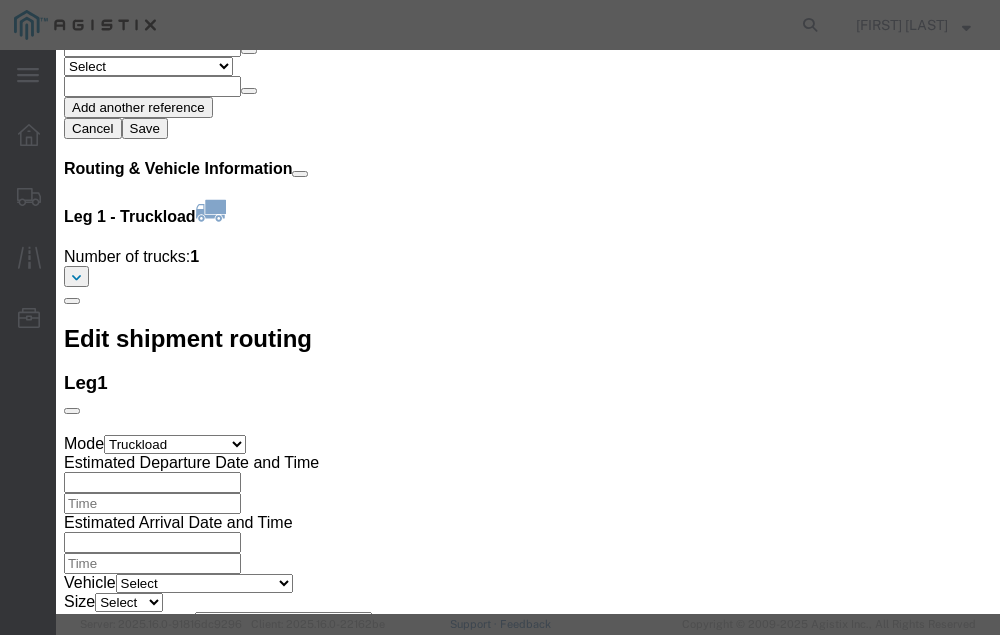 click 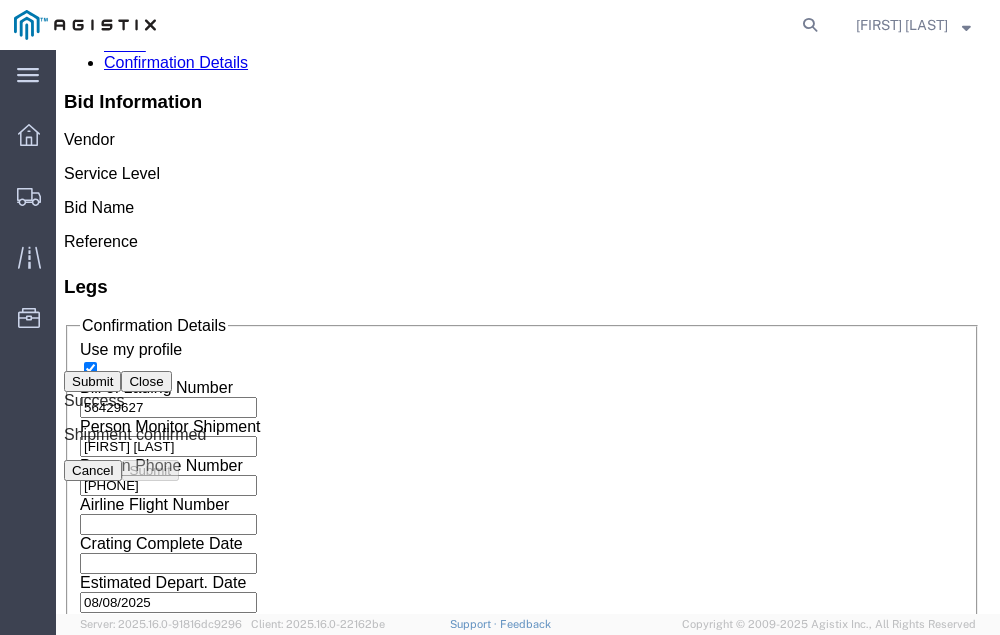 scroll, scrollTop: 0, scrollLeft: 0, axis: both 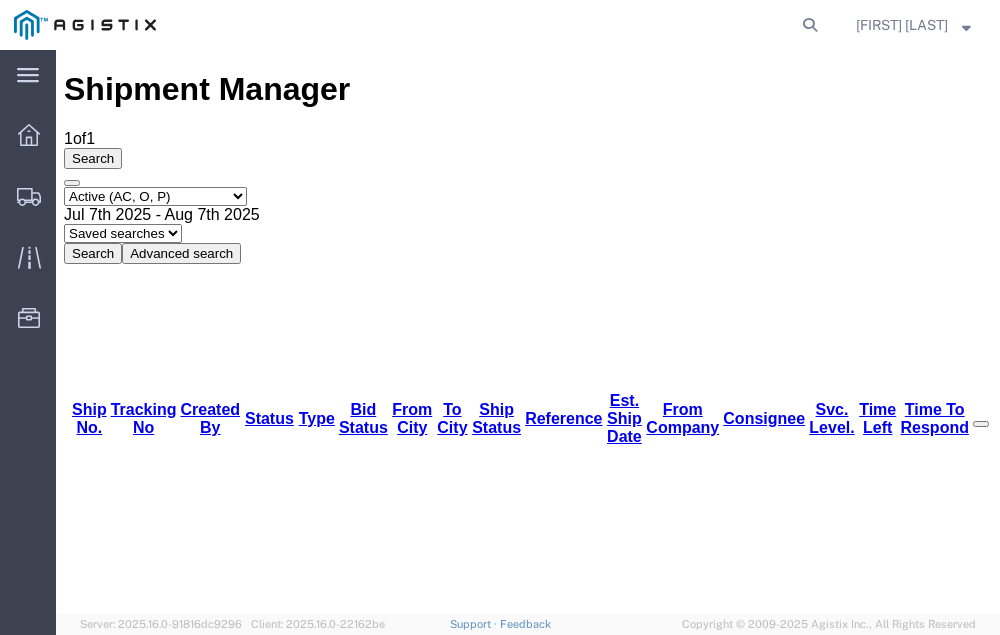 click on "56428791" at bounding box center [119, 1237] 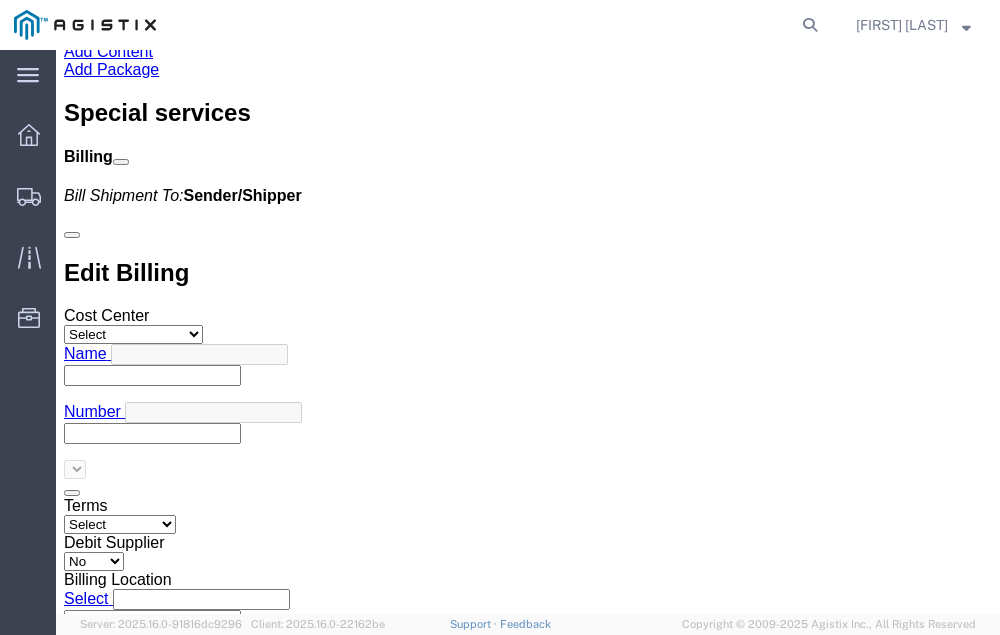 scroll, scrollTop: 7031, scrollLeft: 0, axis: vertical 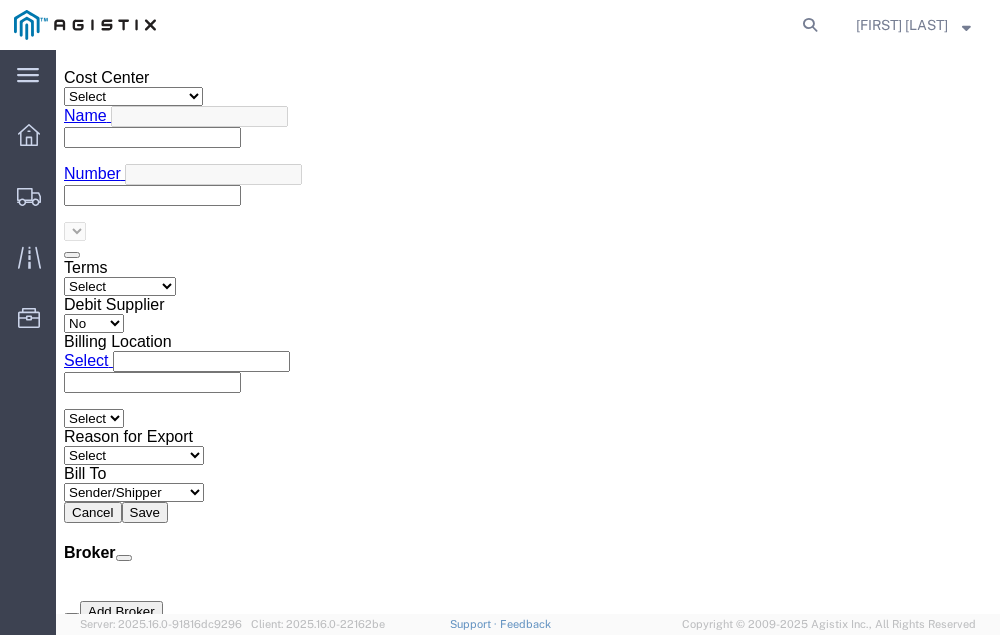 click on "Confirm" 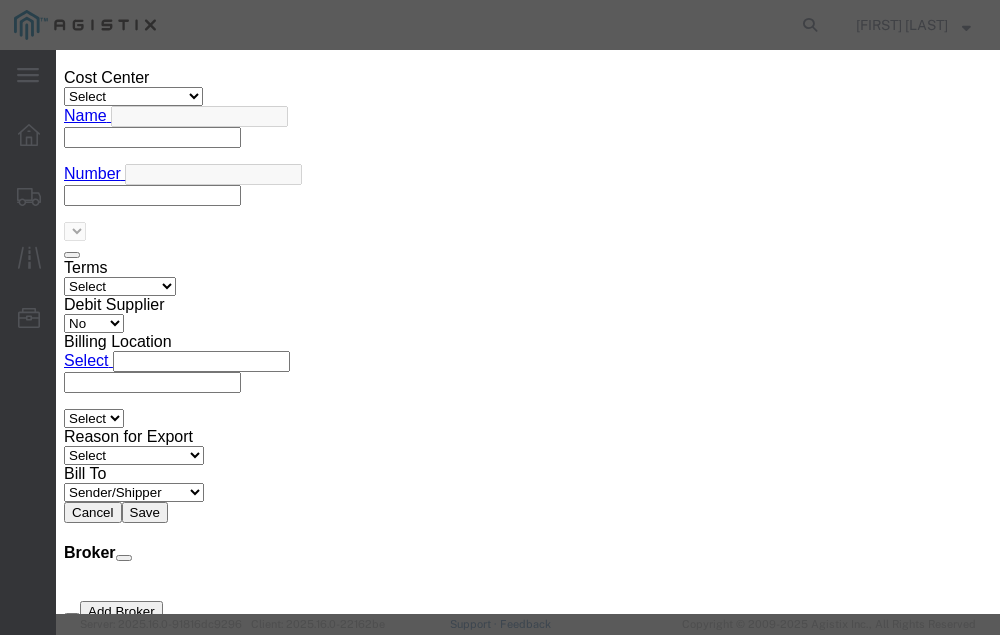 click 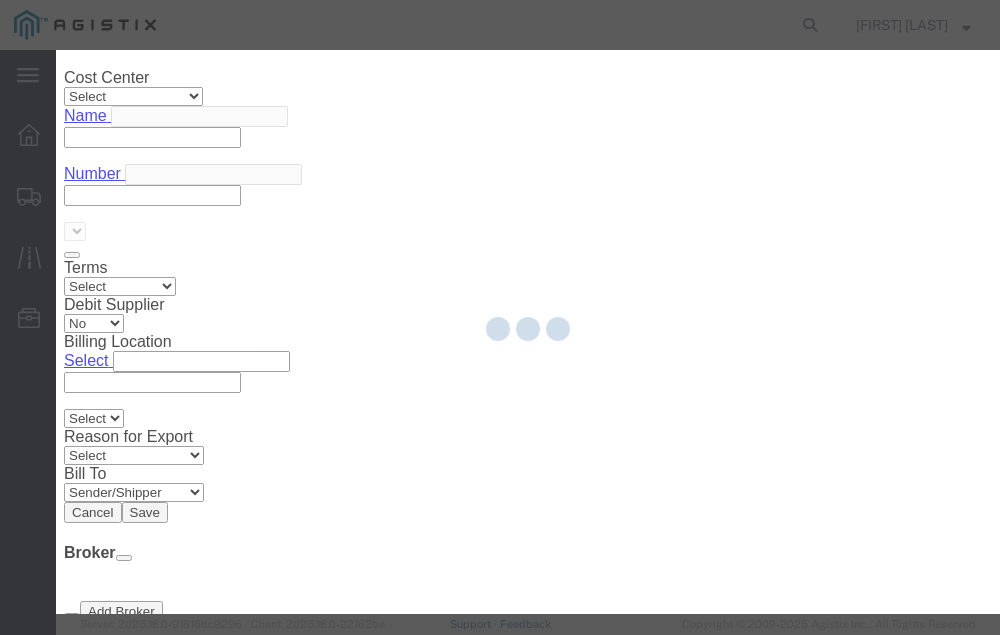 type on "[FIRST] [LAST]" 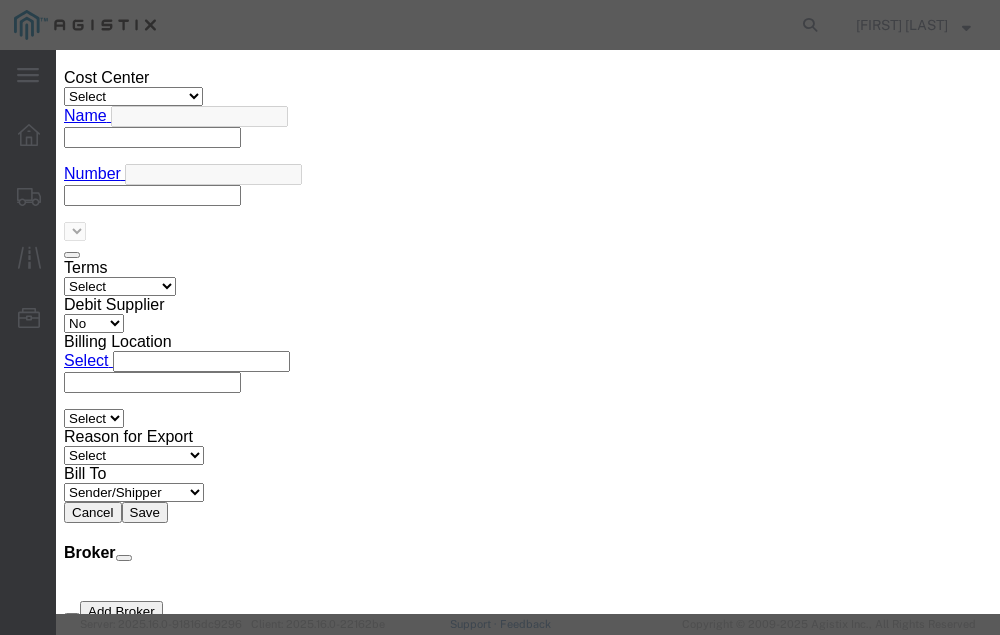 click 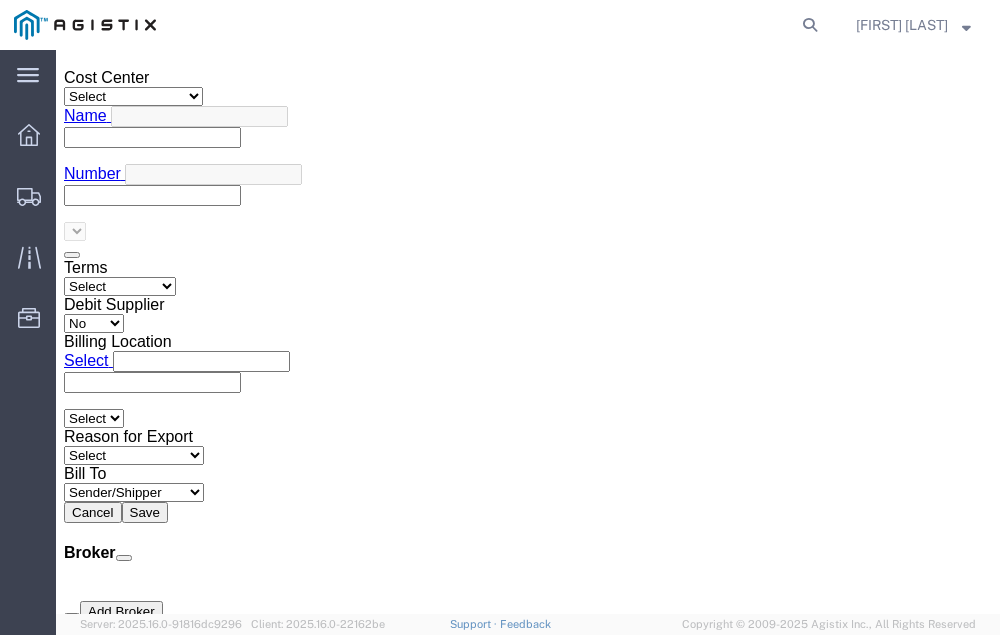 click on "Confirm" 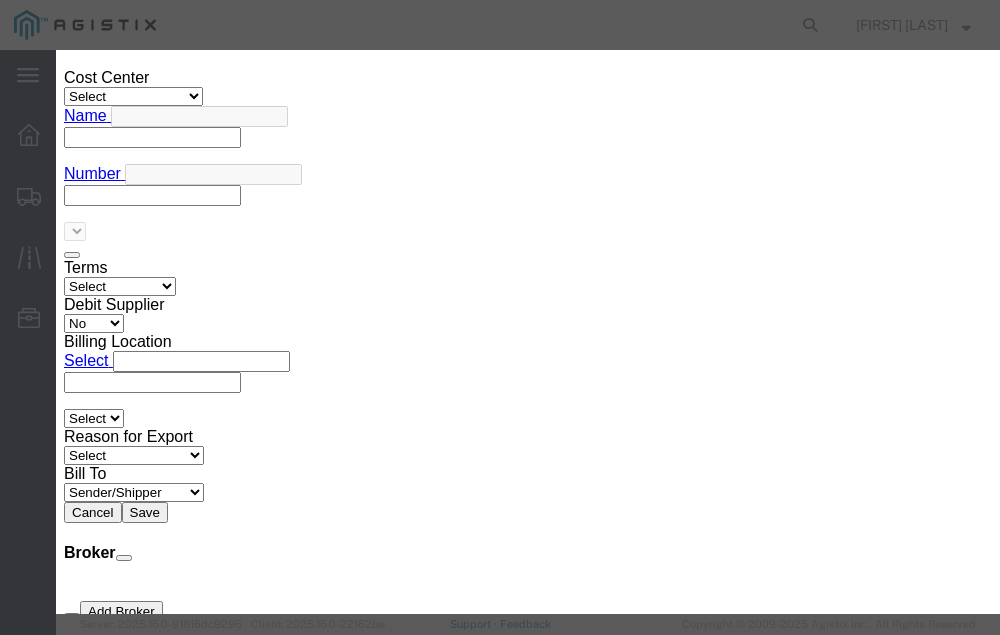 click 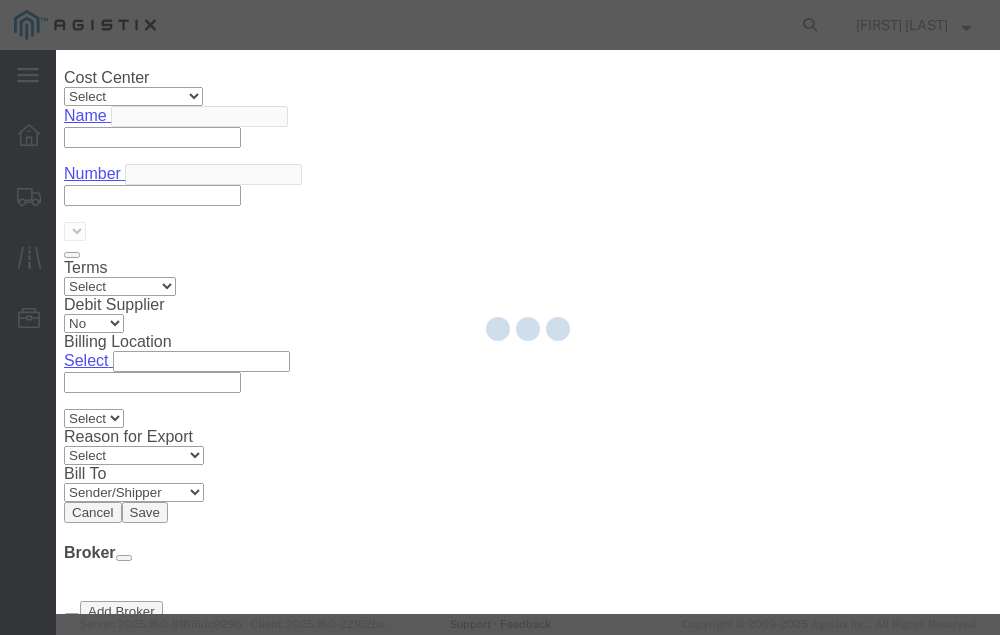 type on "[FIRST] [LAST]" 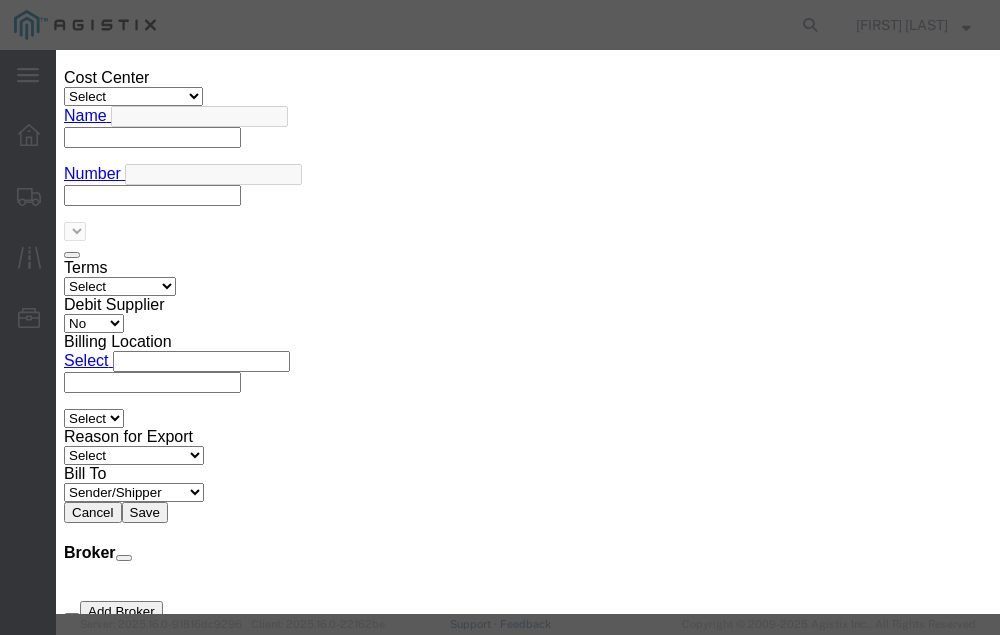 click 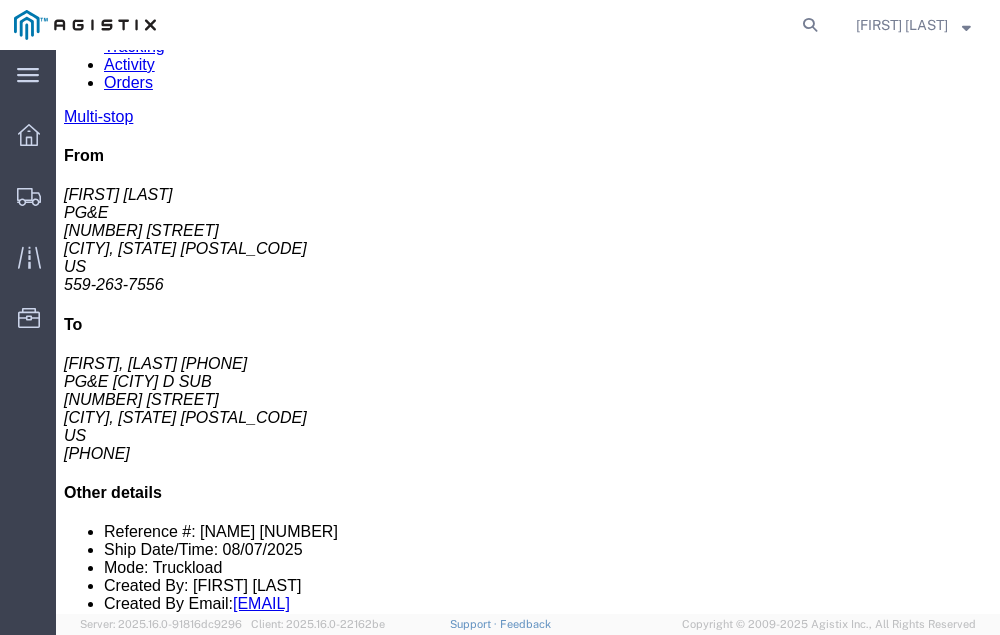 scroll, scrollTop: 0, scrollLeft: 0, axis: both 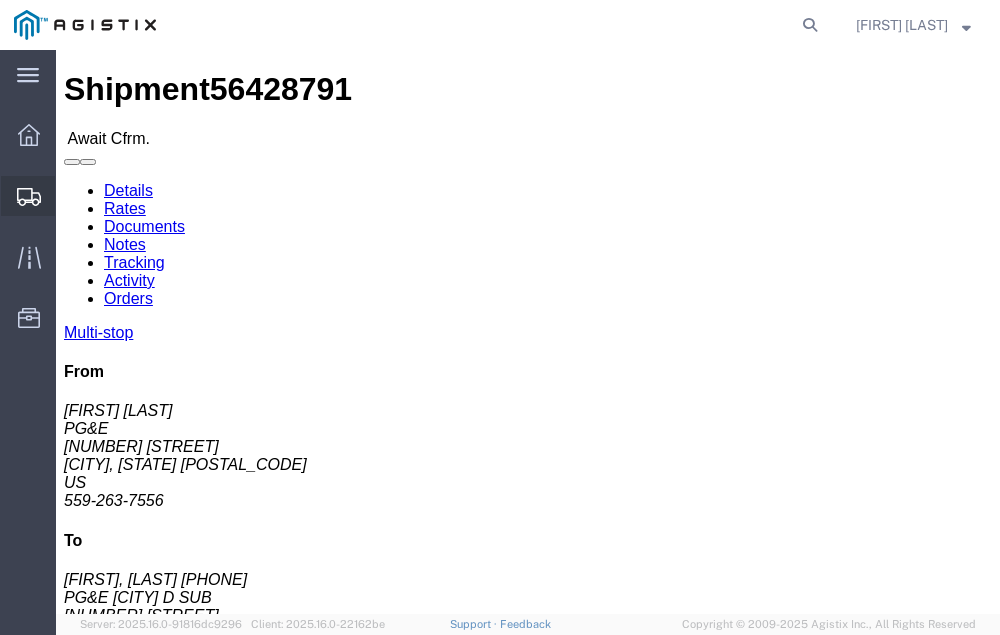 click 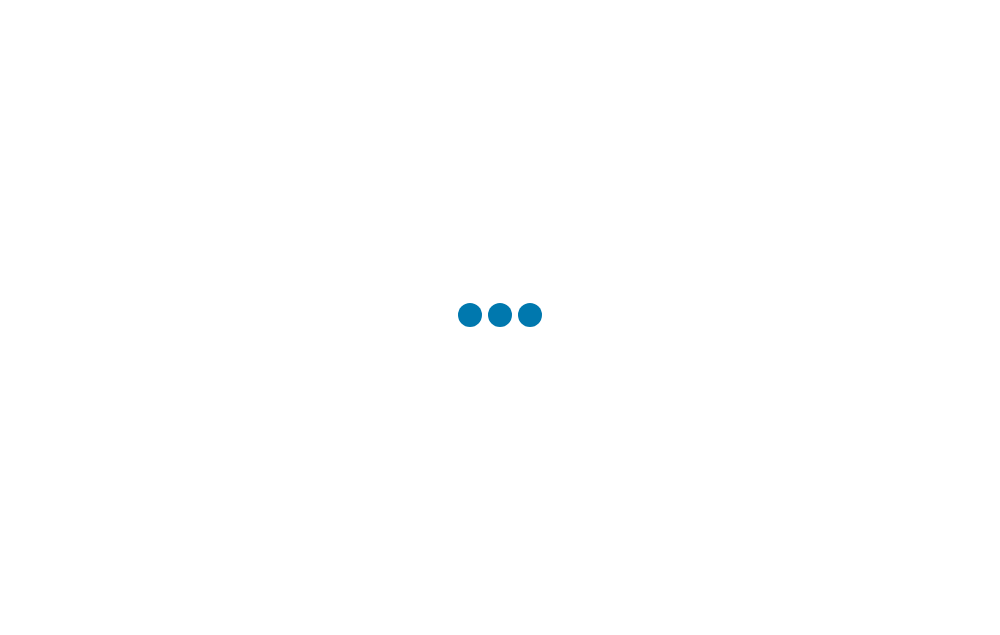 scroll, scrollTop: 0, scrollLeft: 0, axis: both 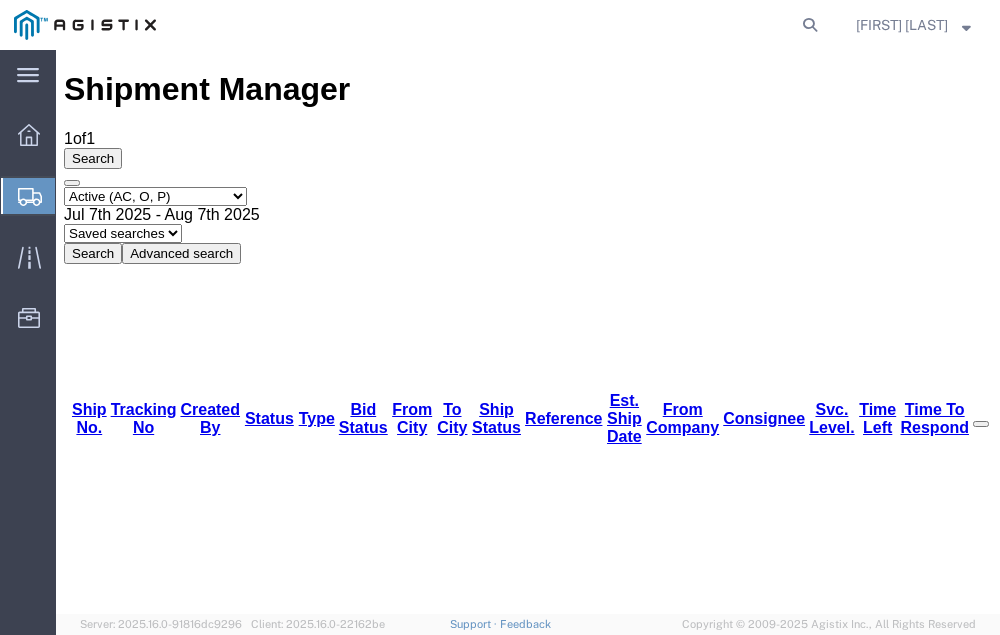click on "[NUMBER]" at bounding box center [123, 1237] 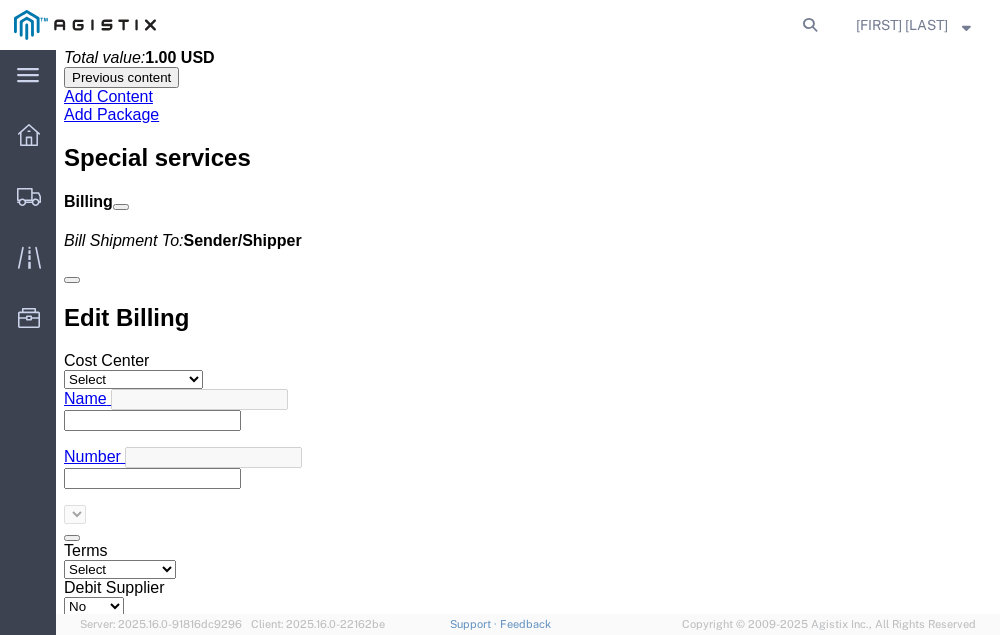 scroll, scrollTop: 7031, scrollLeft: 0, axis: vertical 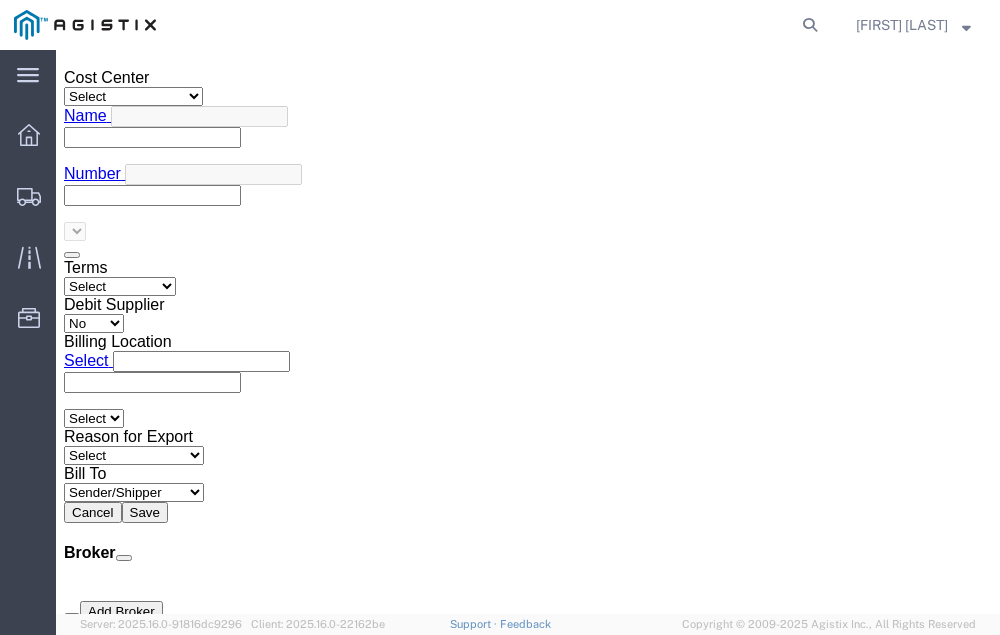 click on "Confirm" 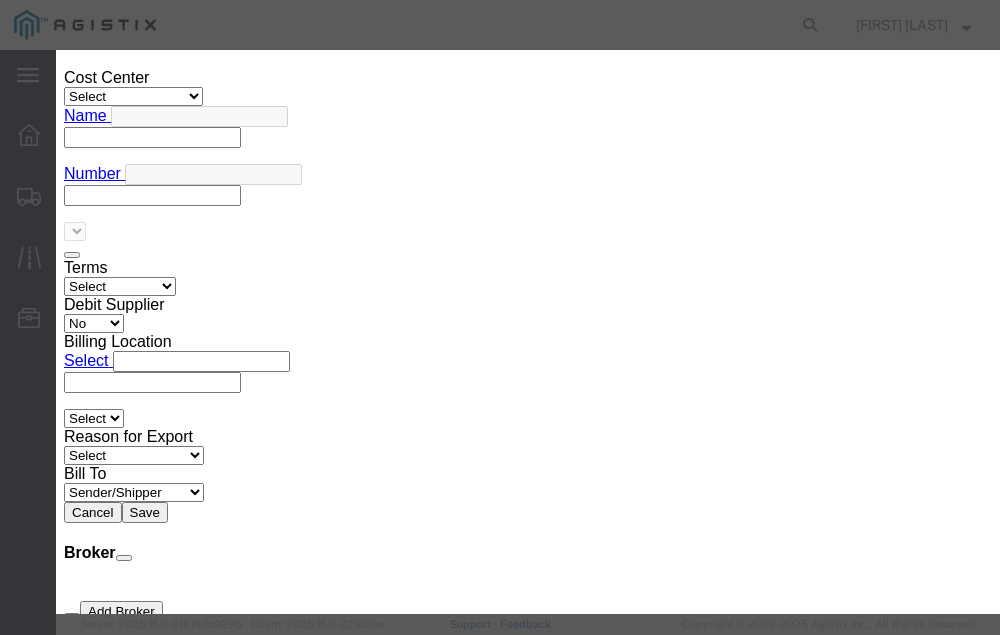 click 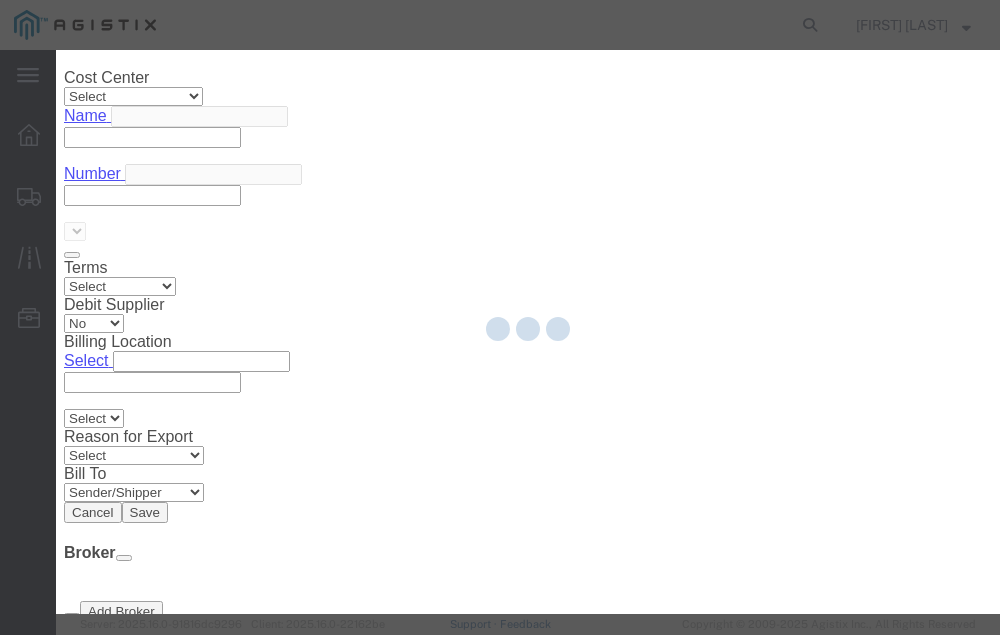 type on "[FIRST] [LAST]" 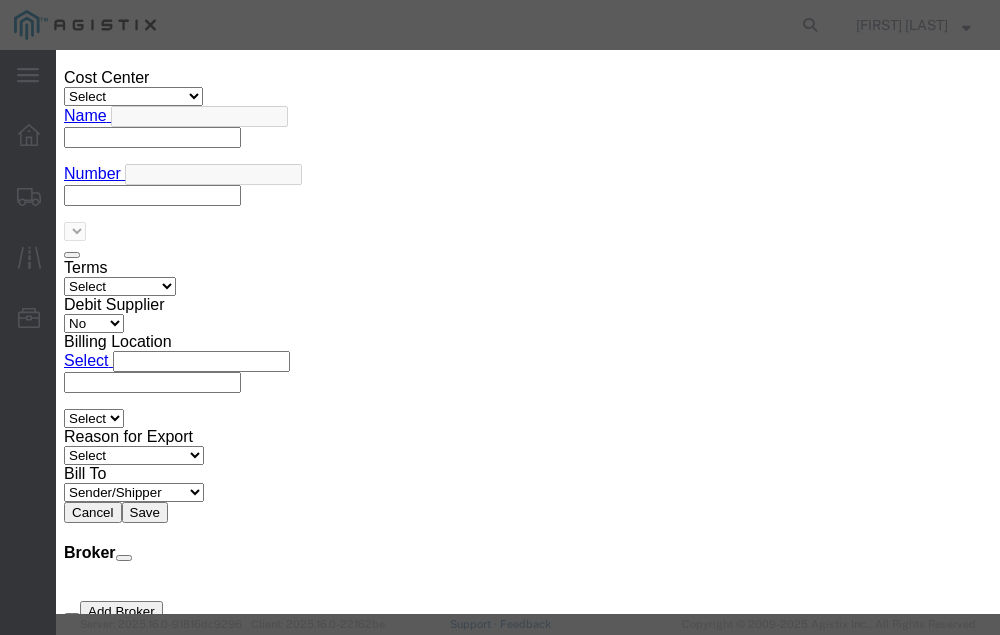 click 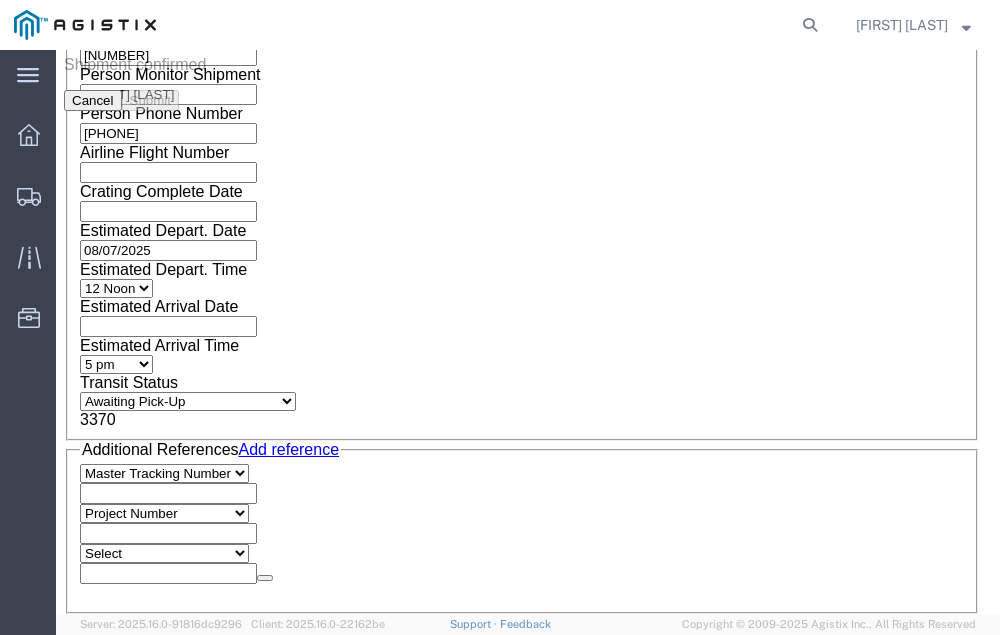 scroll, scrollTop: 0, scrollLeft: 0, axis: both 